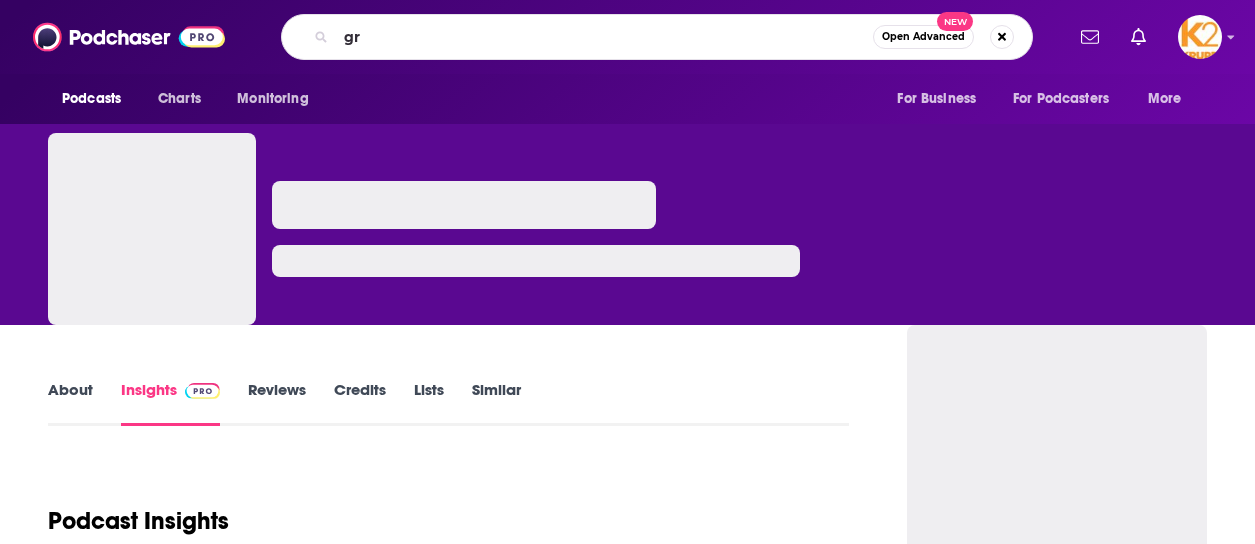 scroll, scrollTop: 0, scrollLeft: 0, axis: both 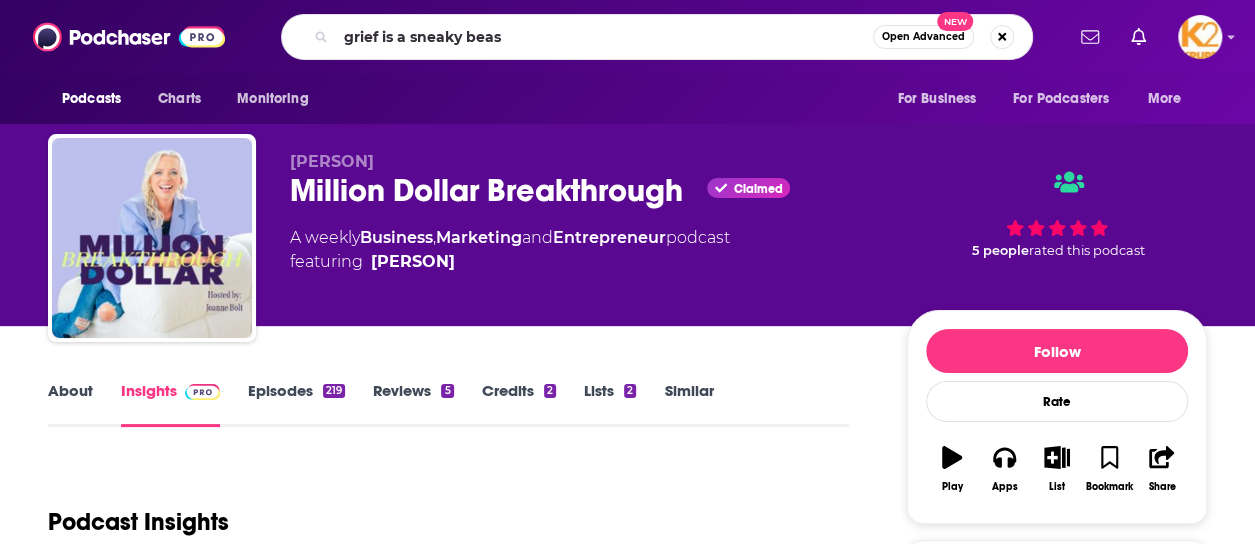 type on "grief is a sneaky beast" 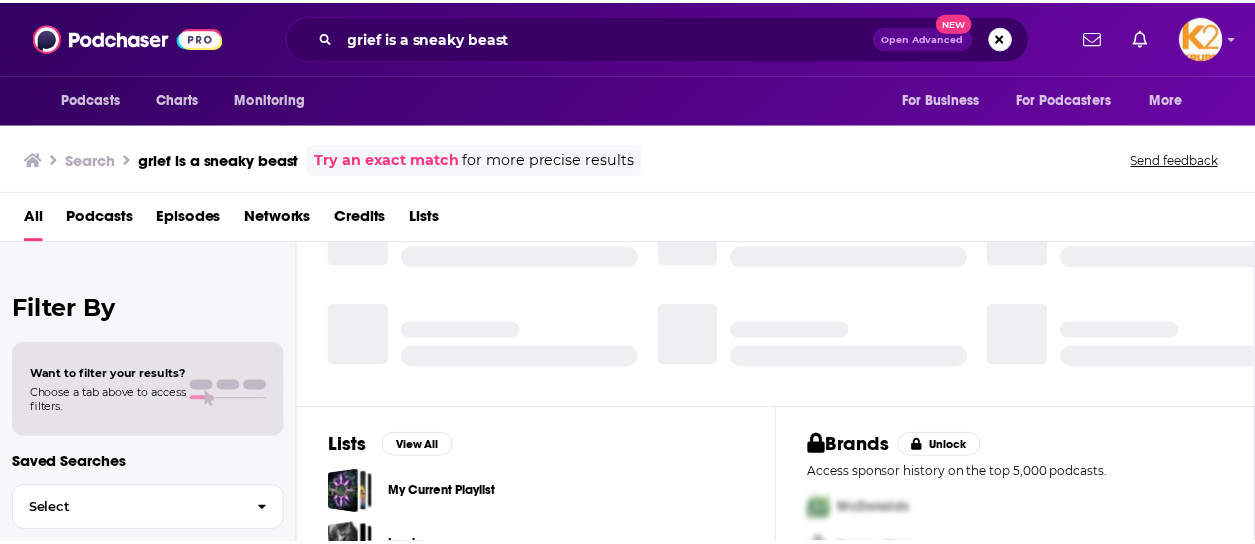 scroll, scrollTop: 0, scrollLeft: 0, axis: both 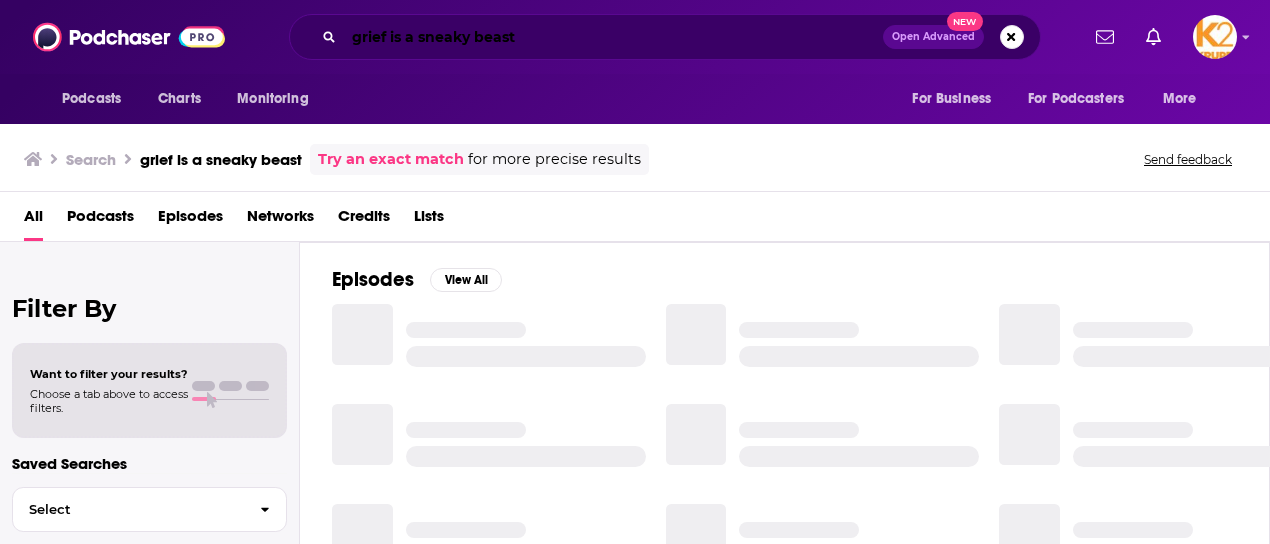 click on "grief is a sneaky beast" at bounding box center [613, 37] 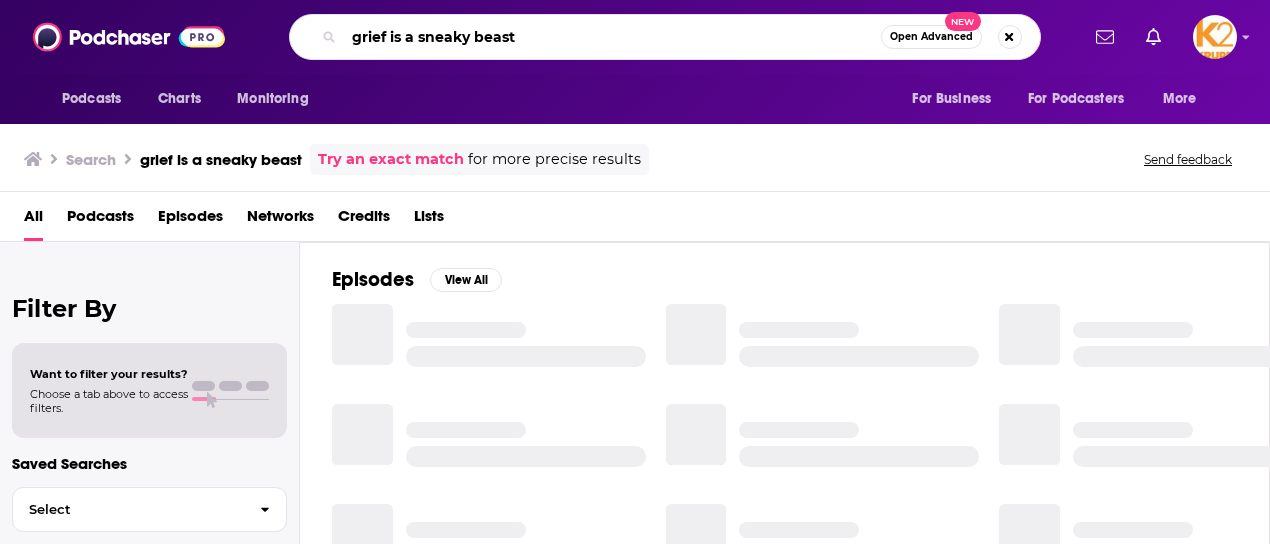 click on "grief is a sneaky beast" at bounding box center (612, 37) 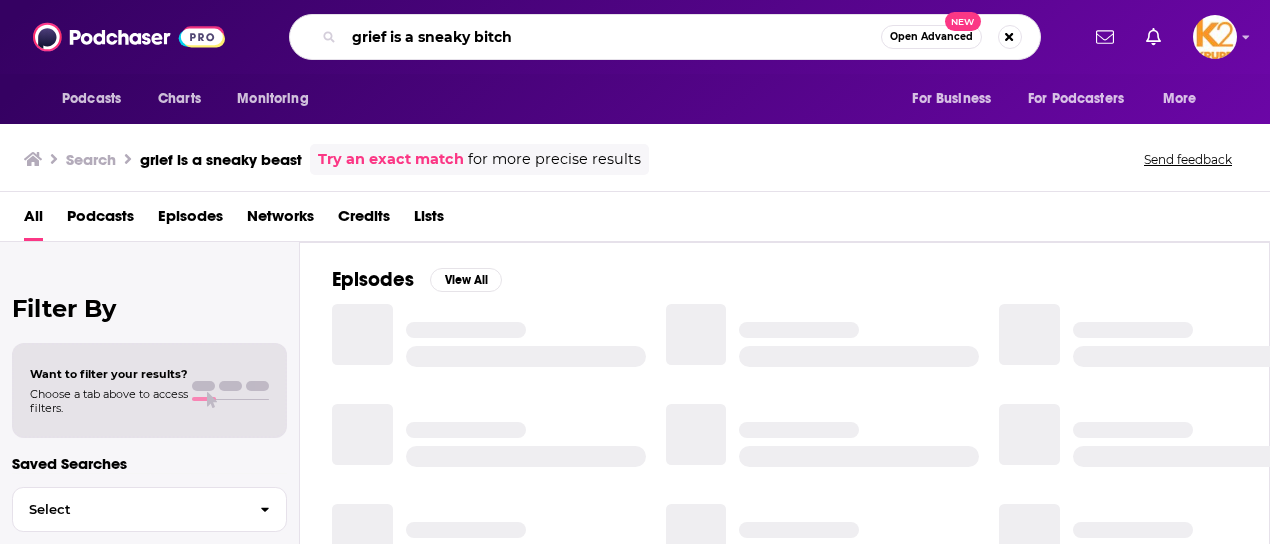 type on "grief is a sneaky bitch" 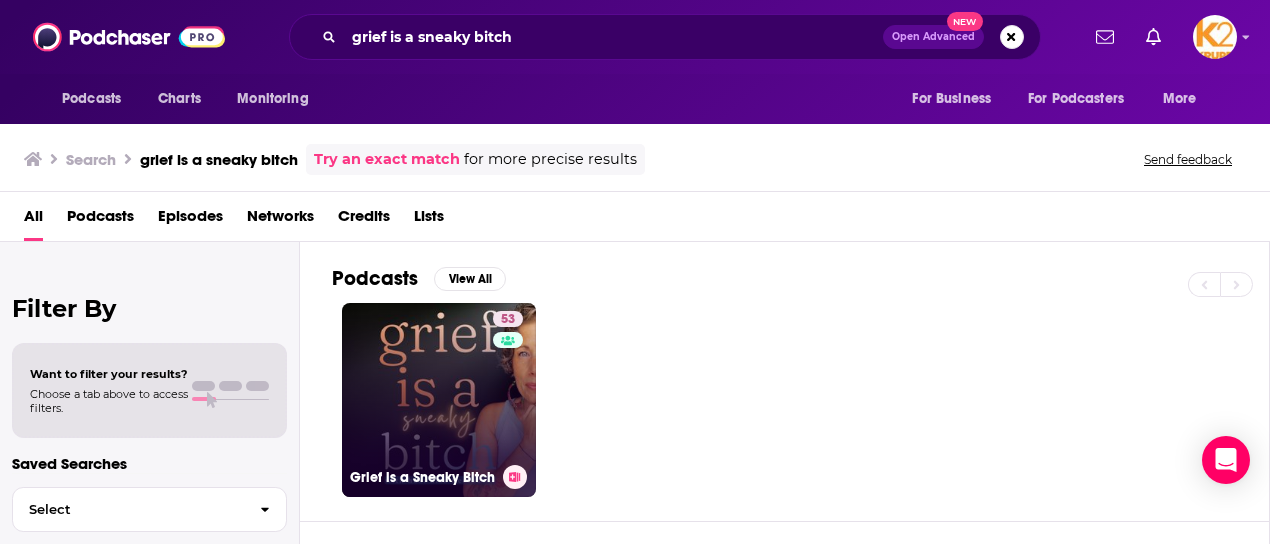 click on "53 Grief is a Sneaky Bitch" at bounding box center (439, 400) 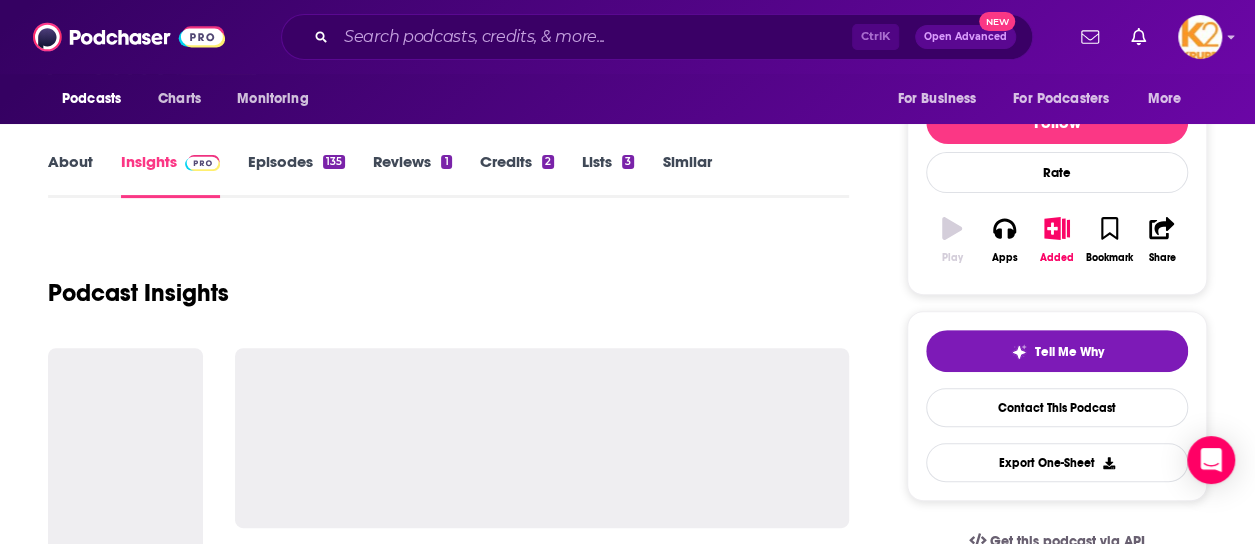 scroll, scrollTop: 100, scrollLeft: 0, axis: vertical 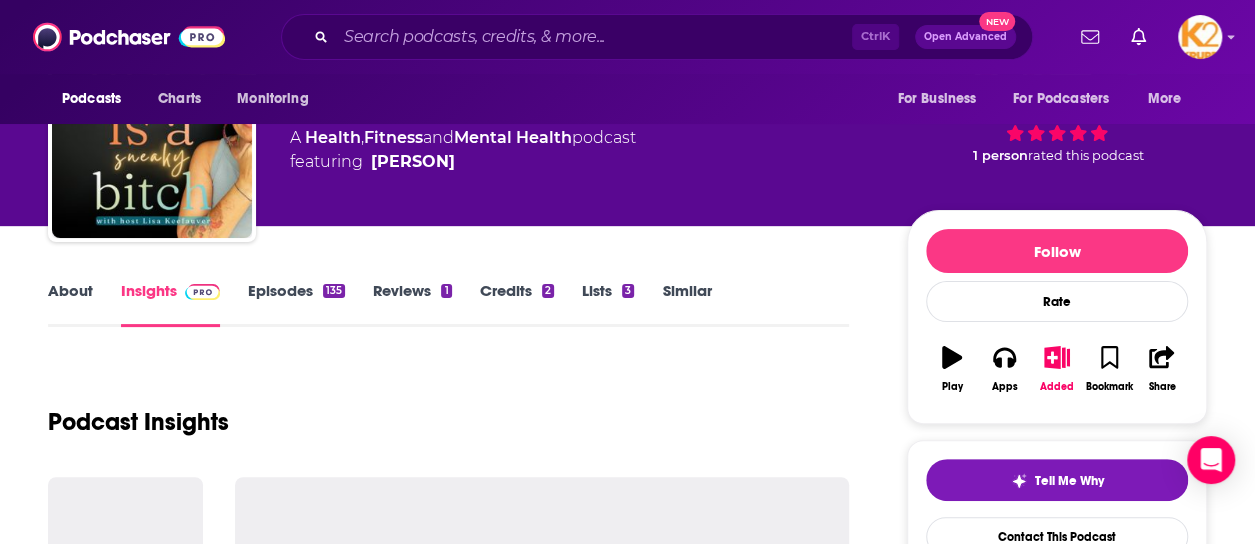 click on "Episodes 135" at bounding box center [296, 304] 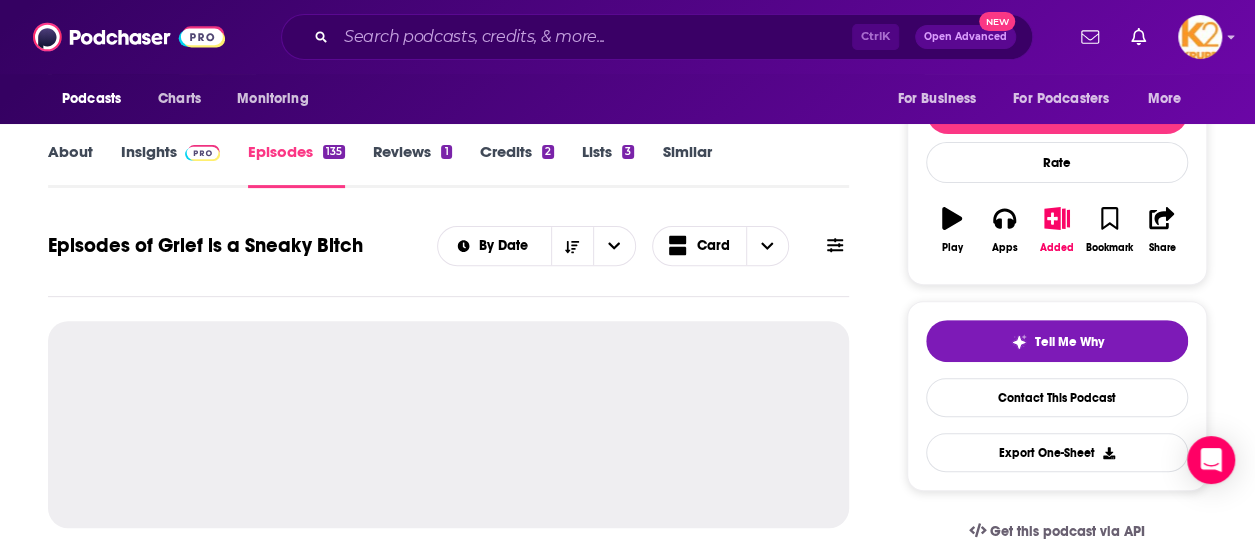 scroll, scrollTop: 100, scrollLeft: 0, axis: vertical 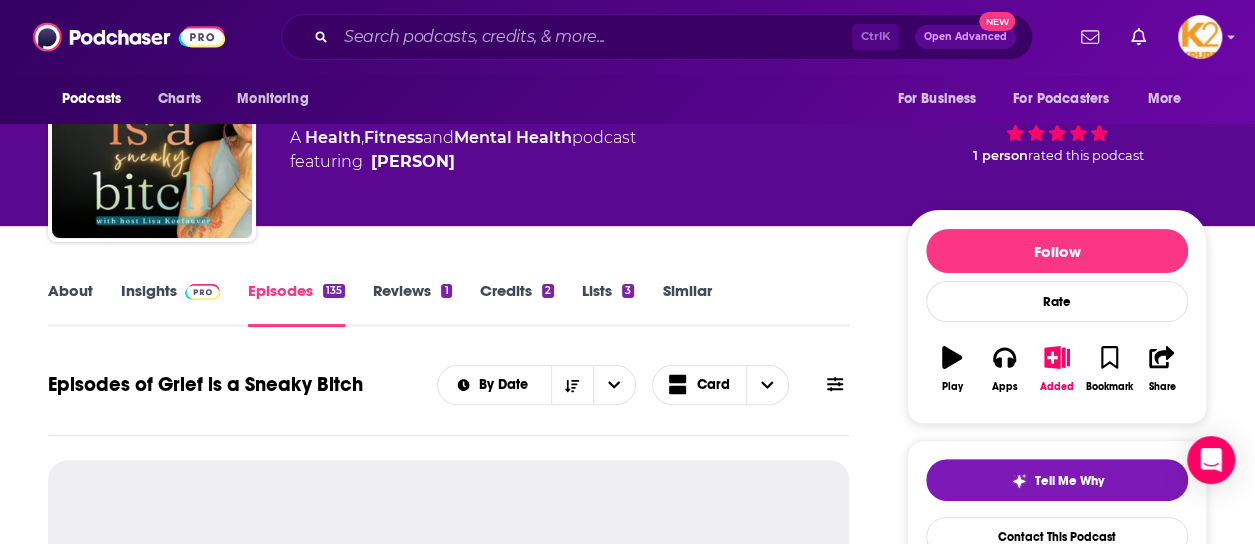 click on "About Insights Episodes 135 Reviews 1 Credits 2 Lists 3 Similar" at bounding box center [448, 302] 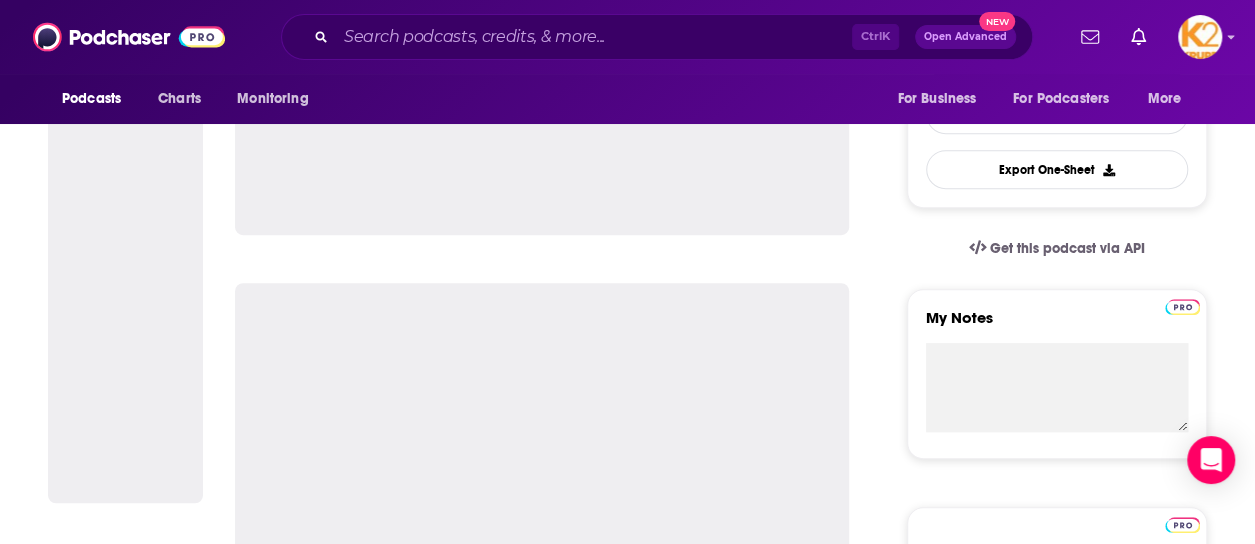 scroll, scrollTop: 600, scrollLeft: 0, axis: vertical 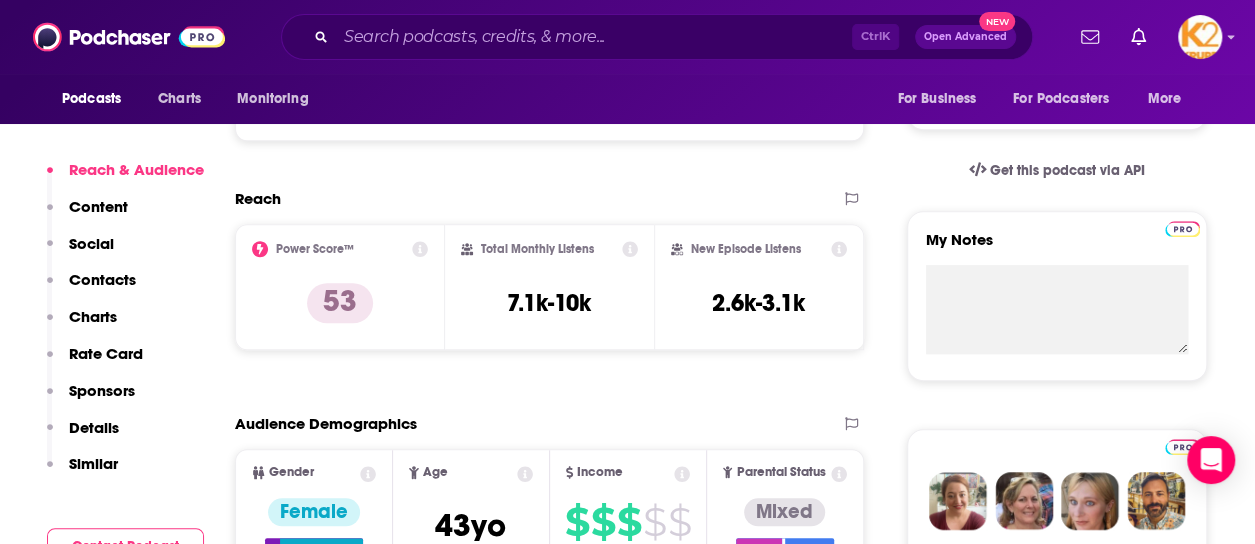 click on "Audience Demographics Gender Female Age 43 yo Income $ $ $ $ $ Parental Status Mixed Countries 1 [COUNTRY] 2 [COUNTRY] 3 [COUNTRY] 4 [COUNTRY] 5 [COUNTRY] Top Cities [CITY] , [CITY], [STATE] , [CITY], [STATE] , [CITY], [STATE] , [CITY] , [CITY], [STATE] Interests Friends, Family & Relationships , Toys, Children & Baby , Wedding , Restaurants, Food & Grocery , Travel, Tourism & Aviation , Television & Film Jobs Technicians , Fashion Stylists , Journalists/Reporters , Medical Technologists , Authors/Writers , Directors Ethnicities , ," at bounding box center [627, 2101] 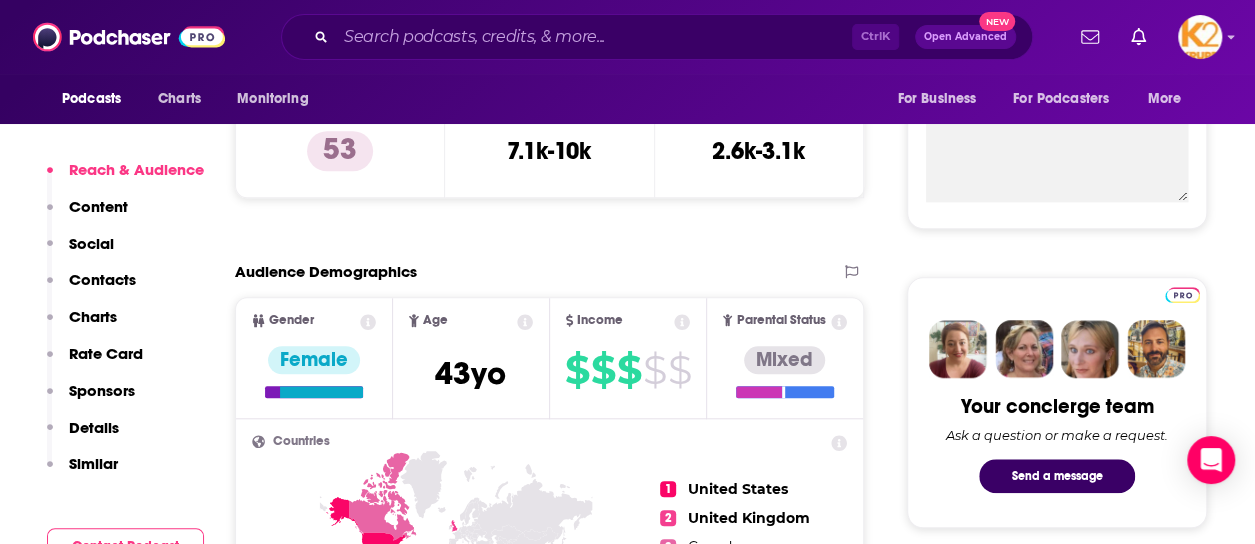 scroll, scrollTop: 900, scrollLeft: 0, axis: vertical 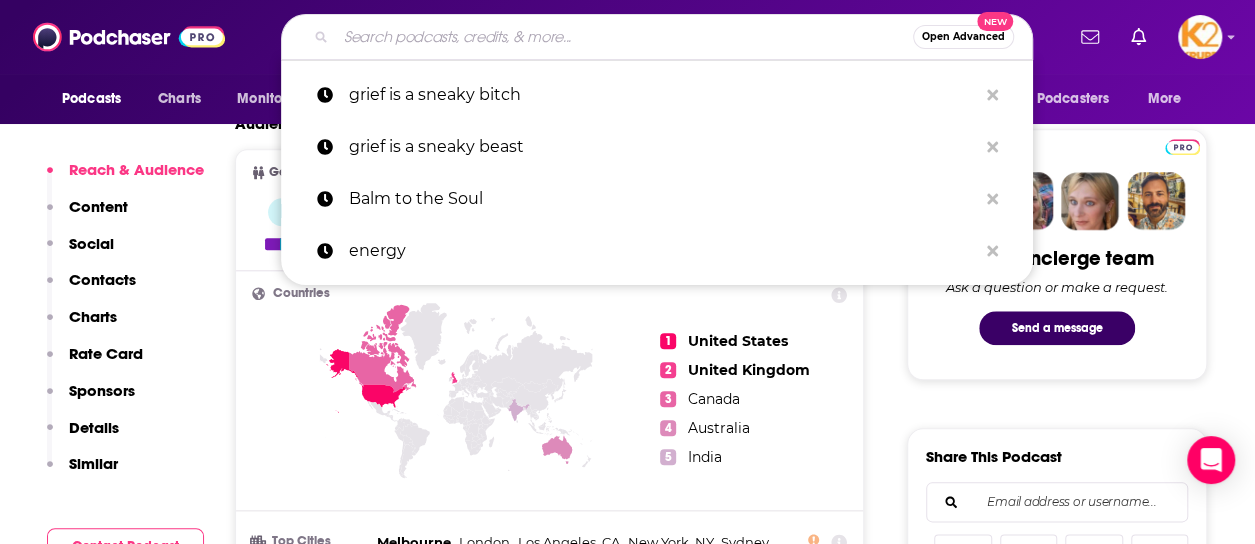 click at bounding box center (624, 37) 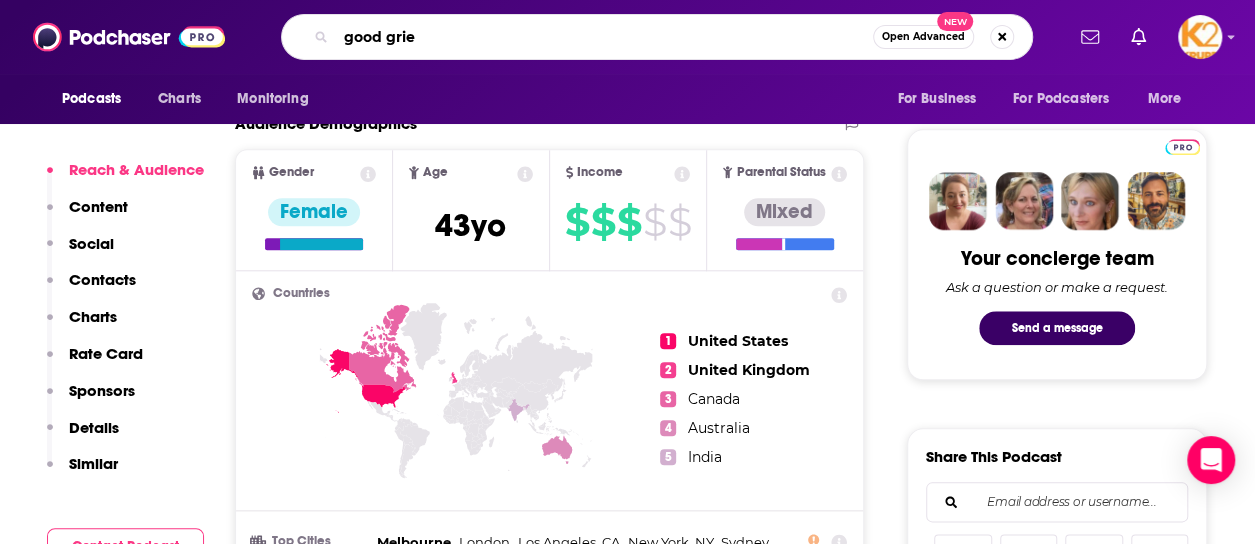 type on "good grief" 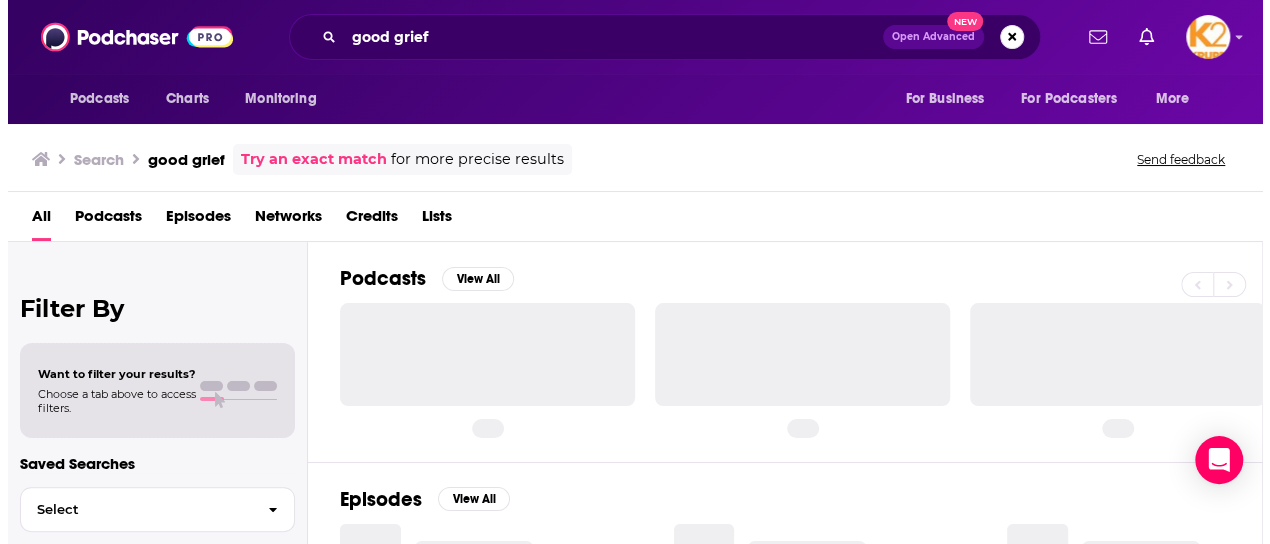 scroll, scrollTop: 0, scrollLeft: 0, axis: both 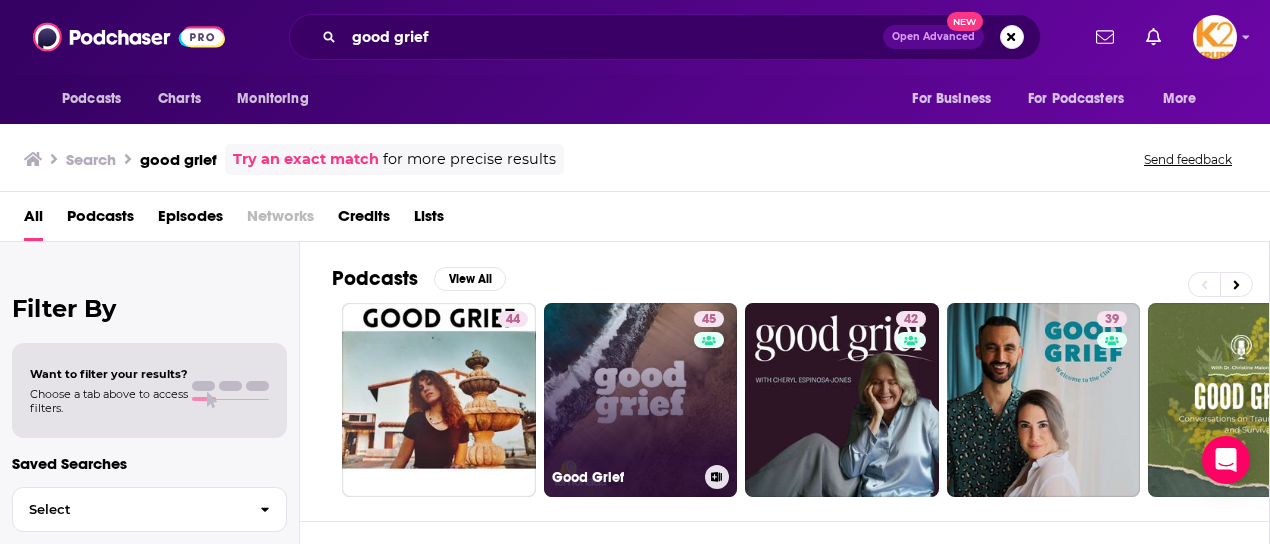 click on "45 [NAME]" at bounding box center [641, 400] 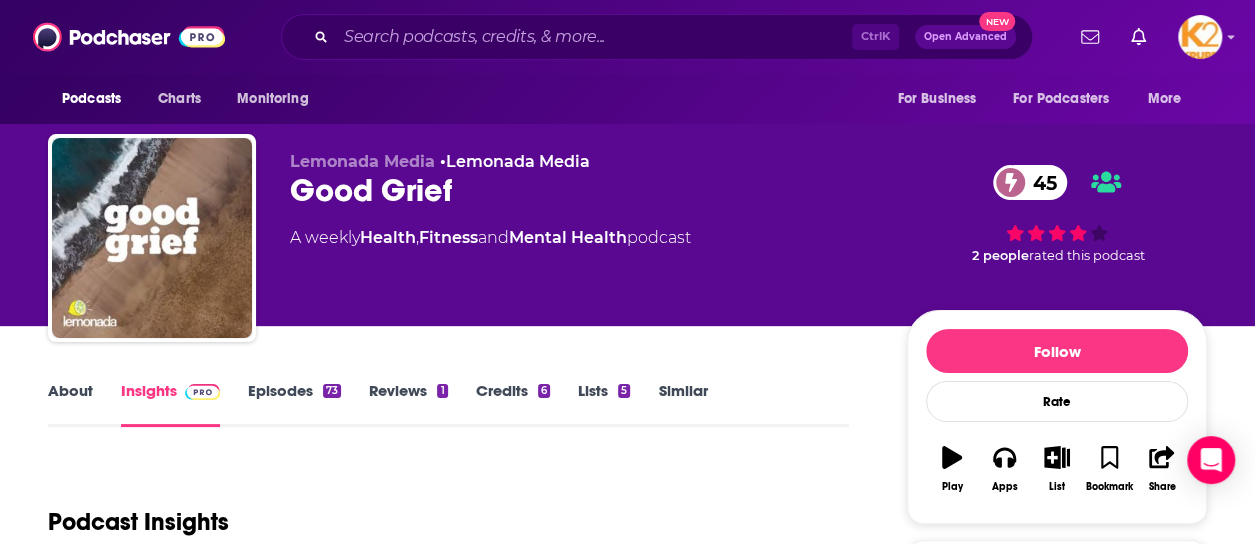 click on "About Insights Episodes 73 Reviews 1 Credits 6 Lists 5 Similar Podcast Insights Follow Rate Play Apps List Bookmark Share Tell Me Why Contact This Podcast Export One-Sheet Get this podcast via API My Notes Your concierge team Ask a question or make a request. Send a message Followers 4" at bounding box center [627, 2632] 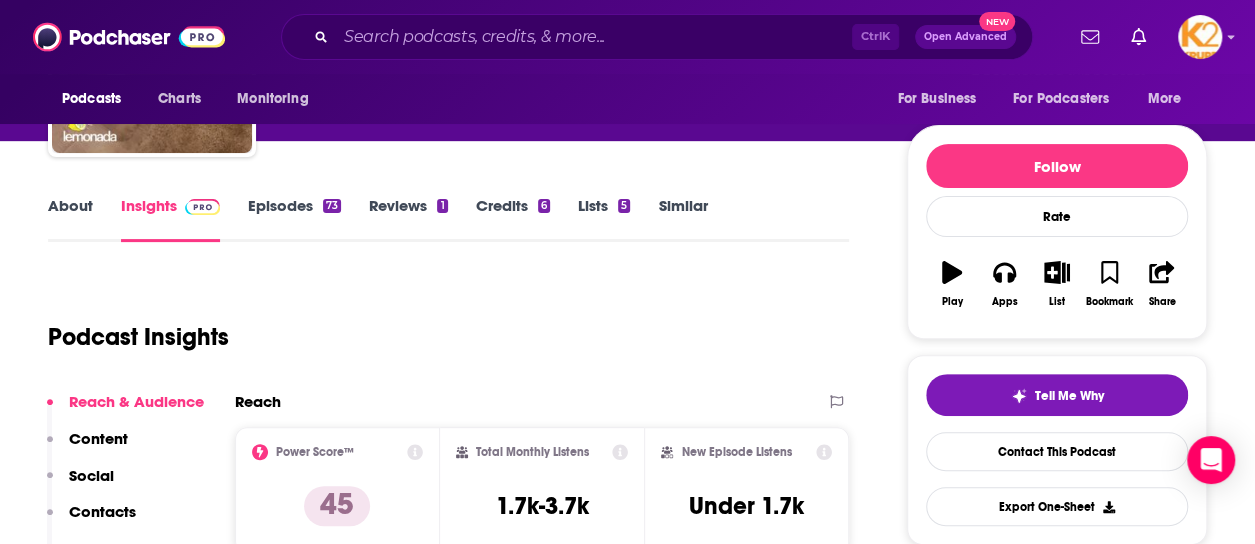 scroll, scrollTop: 200, scrollLeft: 0, axis: vertical 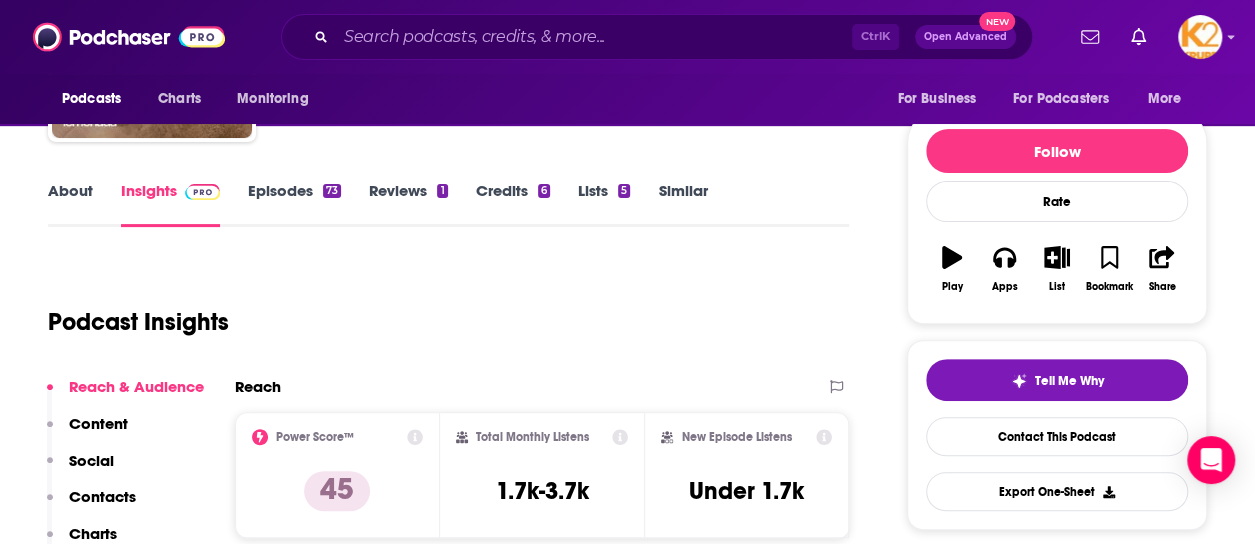 click on "About" at bounding box center (70, 204) 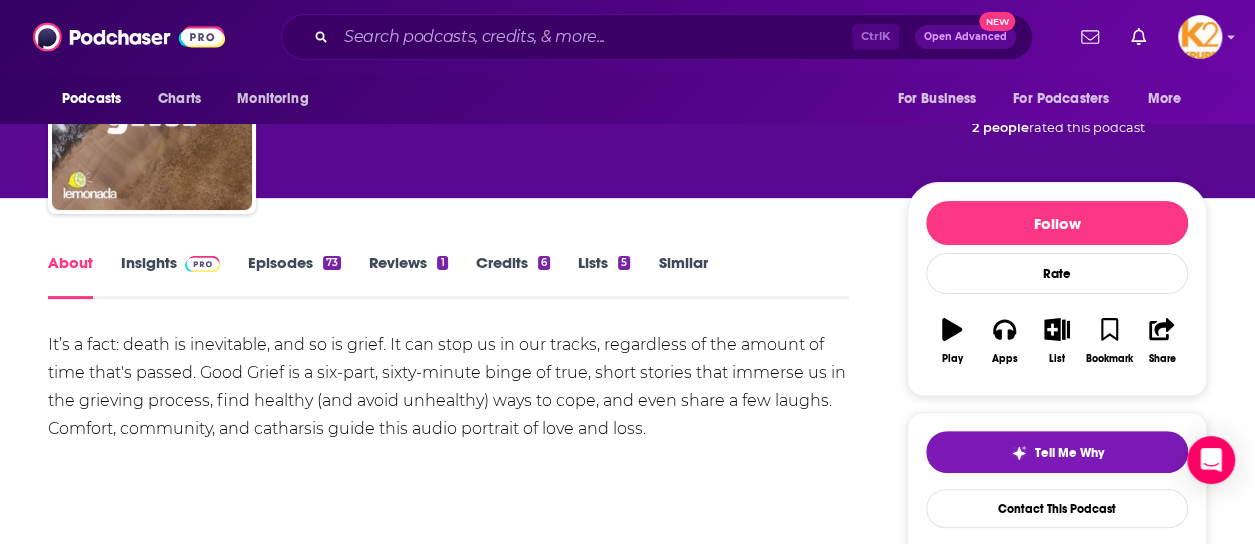 scroll, scrollTop: 200, scrollLeft: 0, axis: vertical 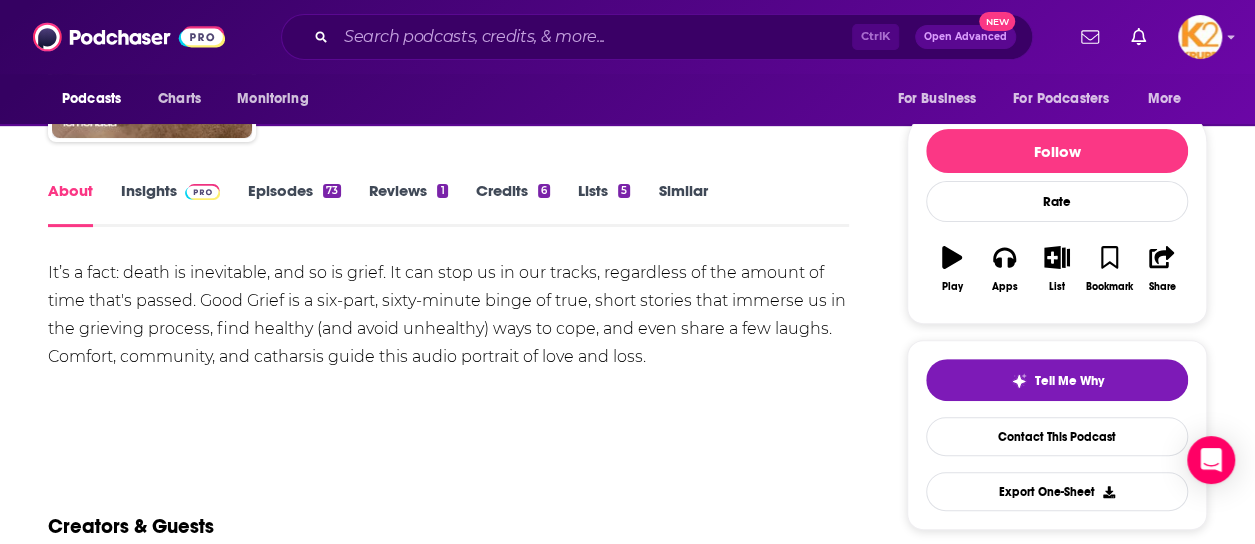 click on "Insights" at bounding box center (170, 204) 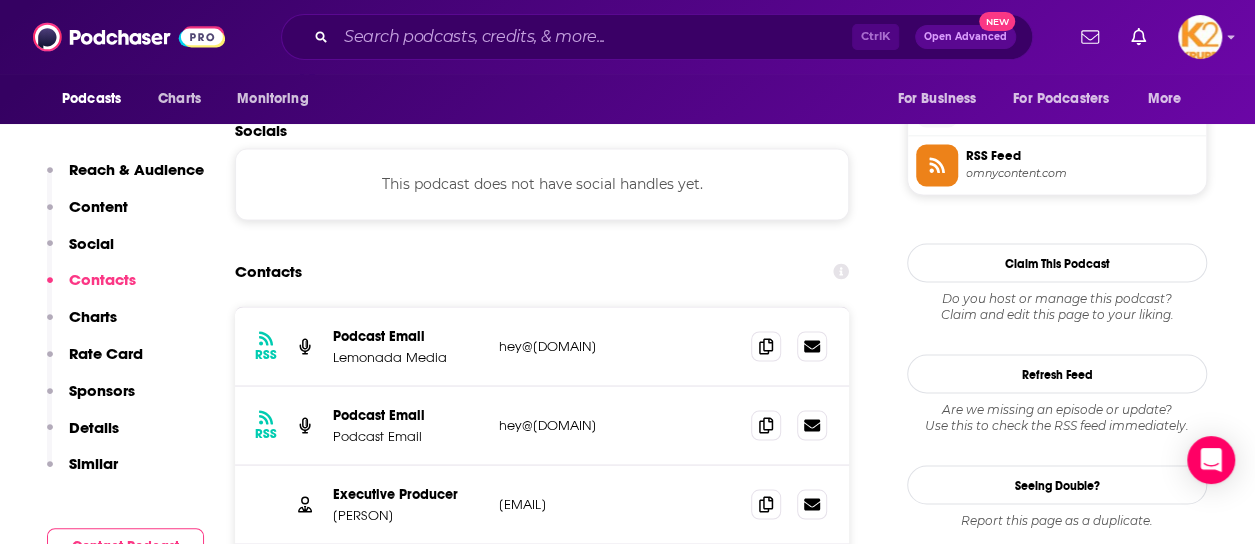 scroll, scrollTop: 1800, scrollLeft: 0, axis: vertical 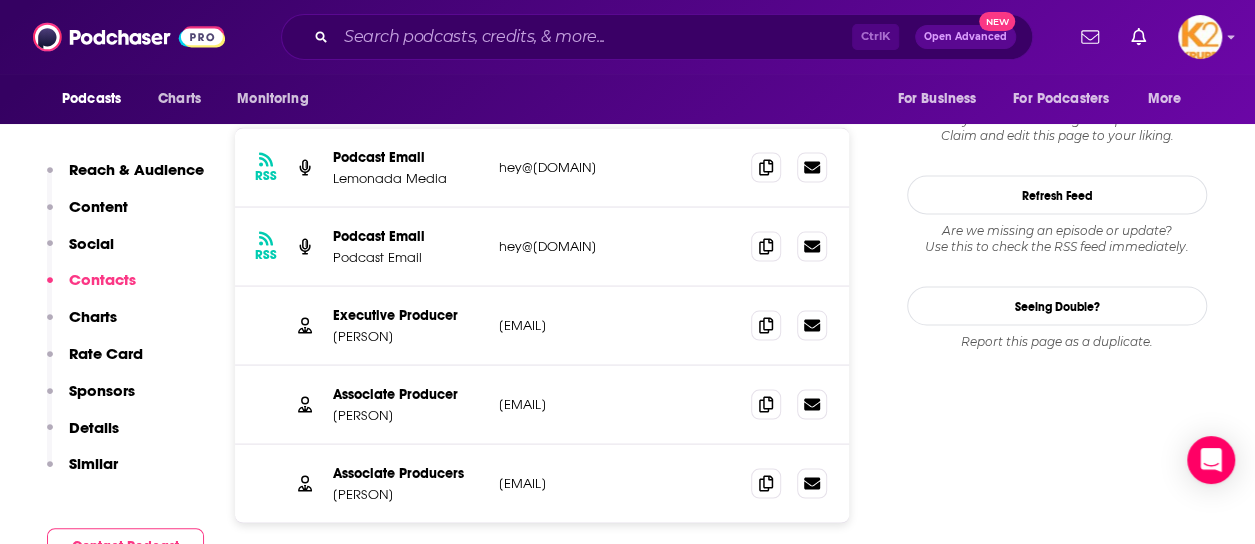 drag, startPoint x: 1226, startPoint y: 240, endPoint x: 1191, endPoint y: 213, distance: 44.20407 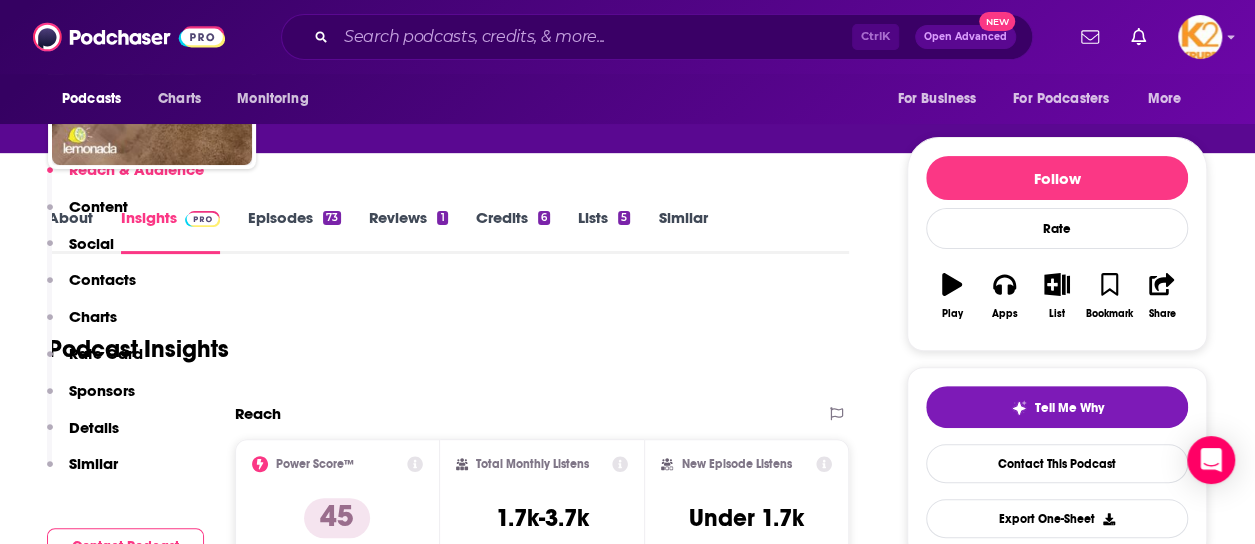 scroll, scrollTop: 100, scrollLeft: 0, axis: vertical 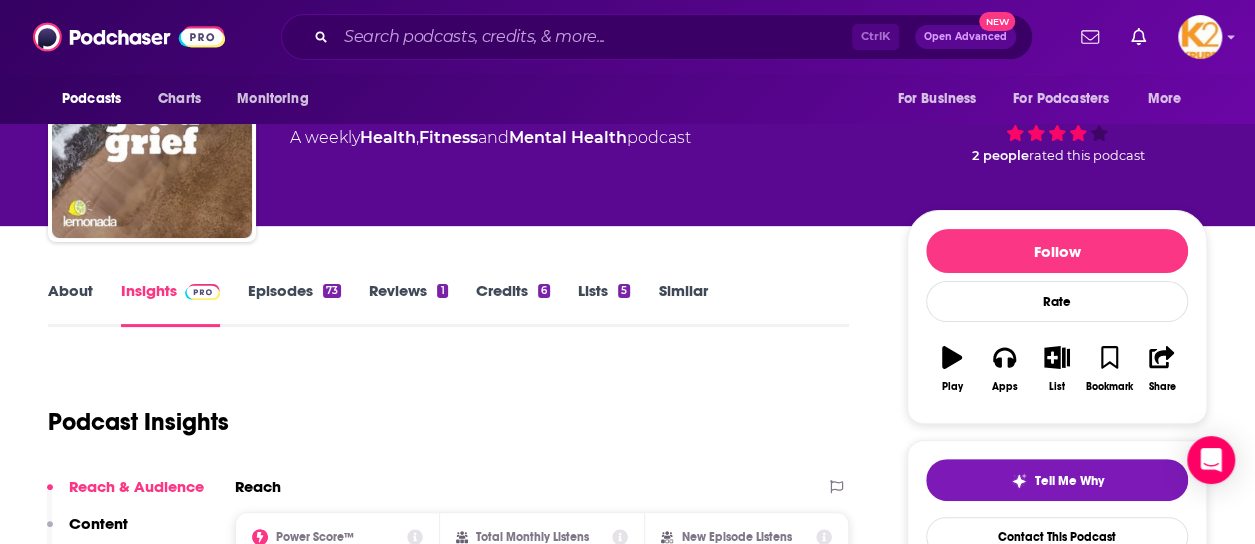 click on "About" at bounding box center [70, 304] 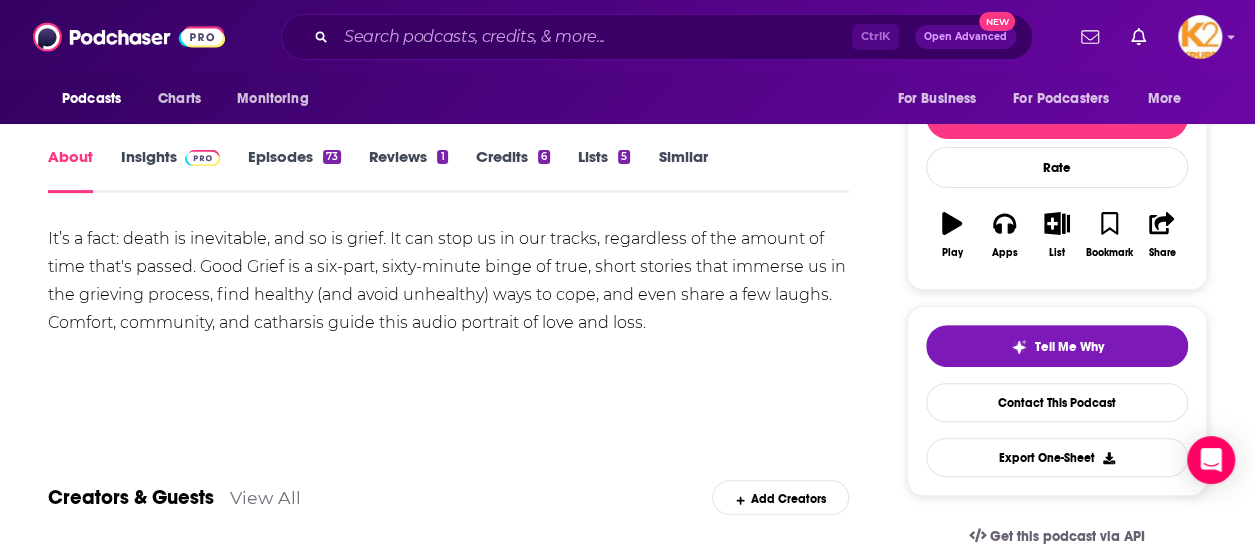 scroll, scrollTop: 200, scrollLeft: 0, axis: vertical 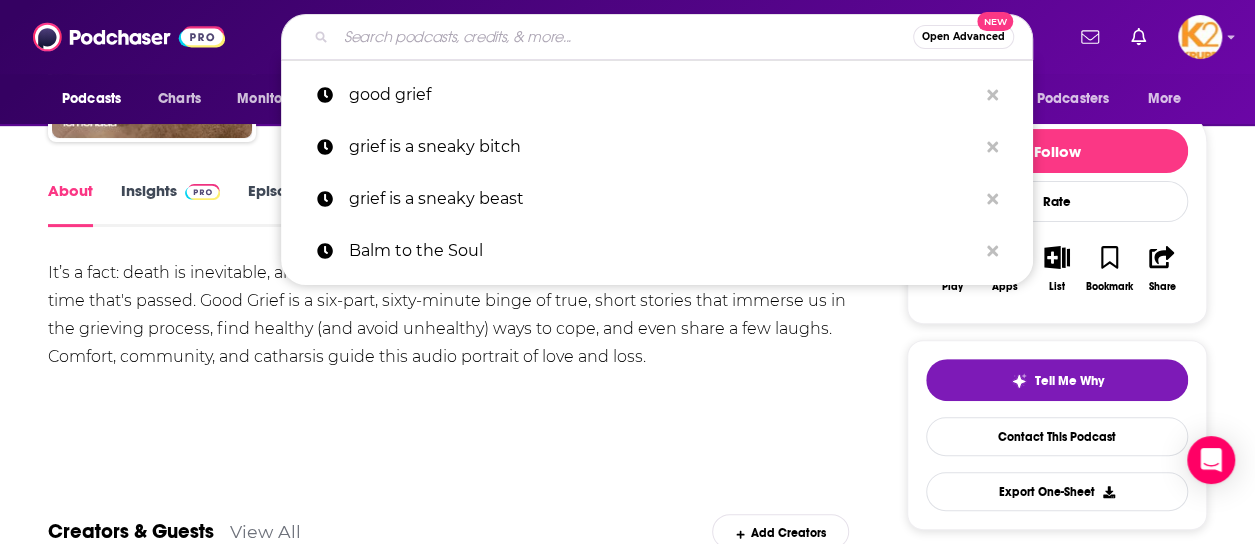 click at bounding box center [624, 37] 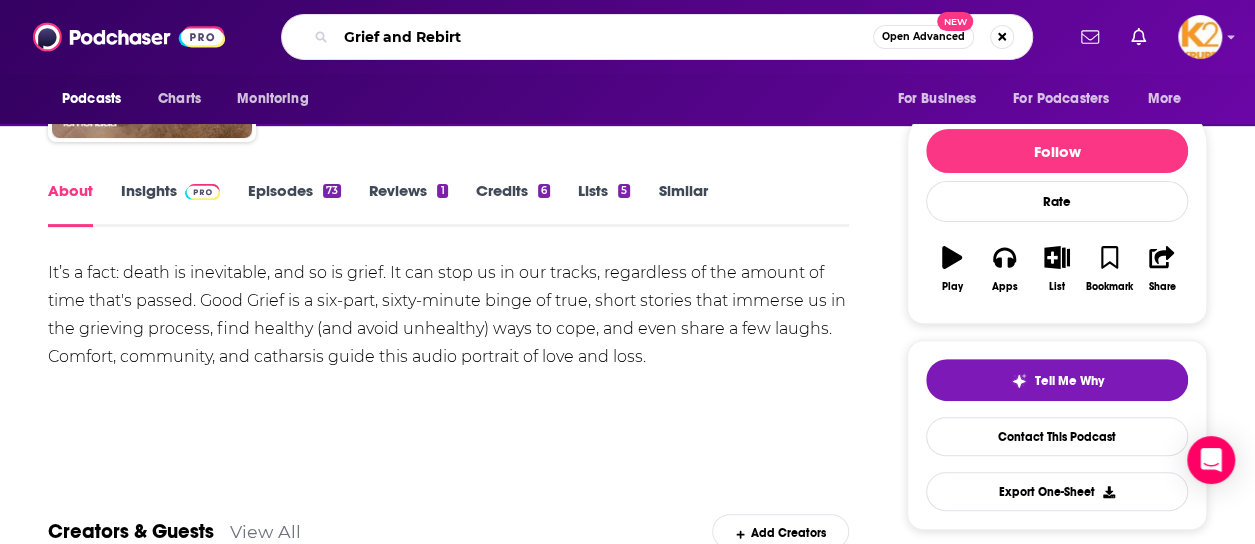 type on "Grief and Rebirth" 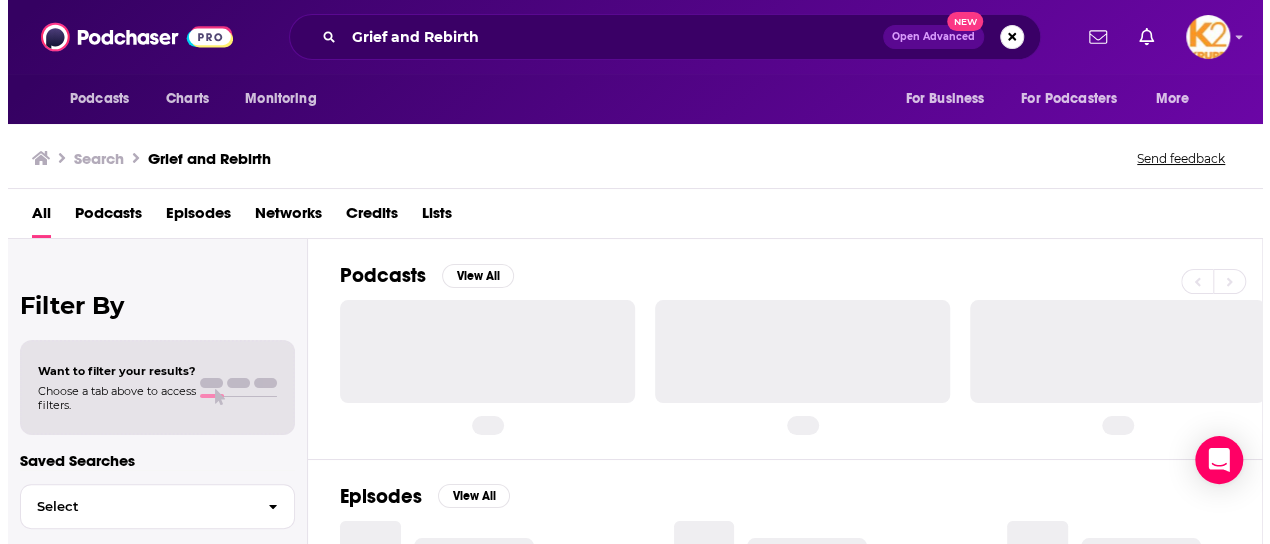 scroll, scrollTop: 0, scrollLeft: 0, axis: both 